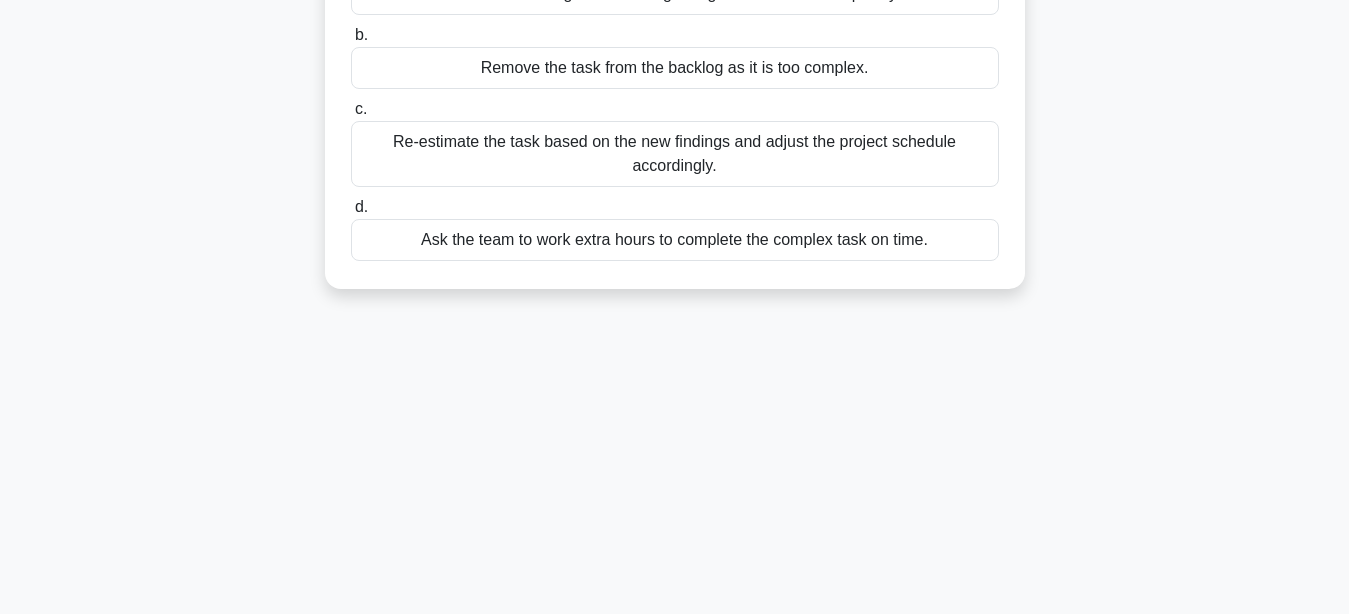 scroll, scrollTop: 306, scrollLeft: 0, axis: vertical 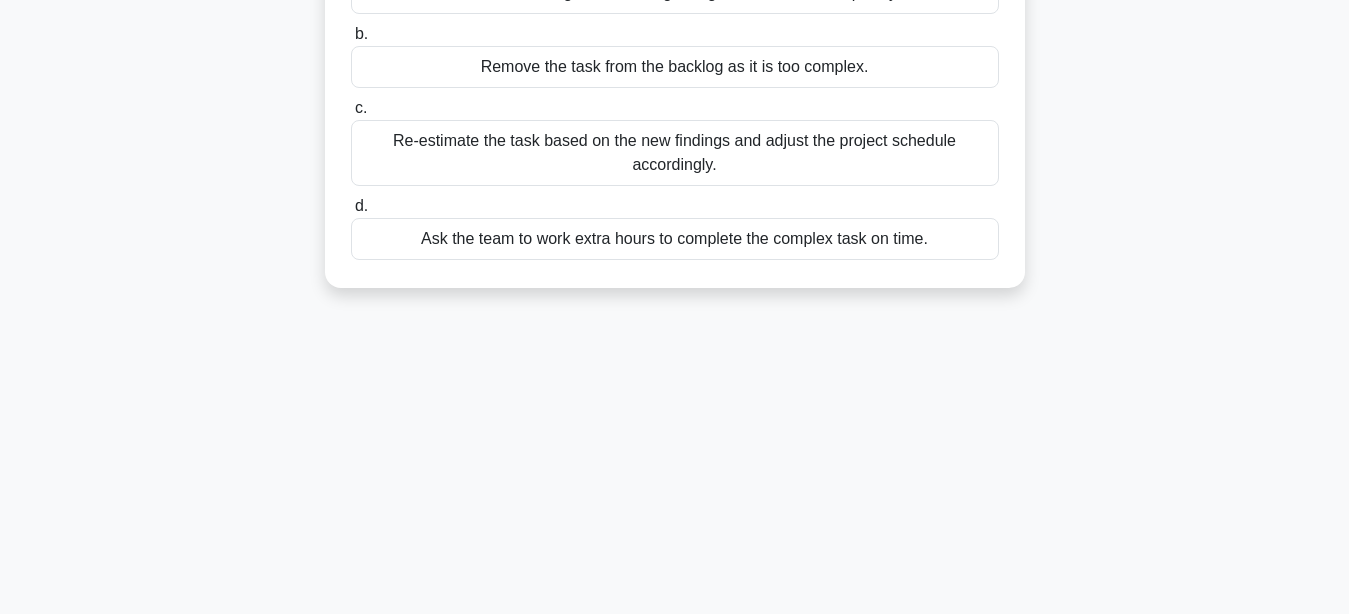 click on "Re-estimate the task based on the new findings and adjust the project schedule accordingly." at bounding box center [675, 153] 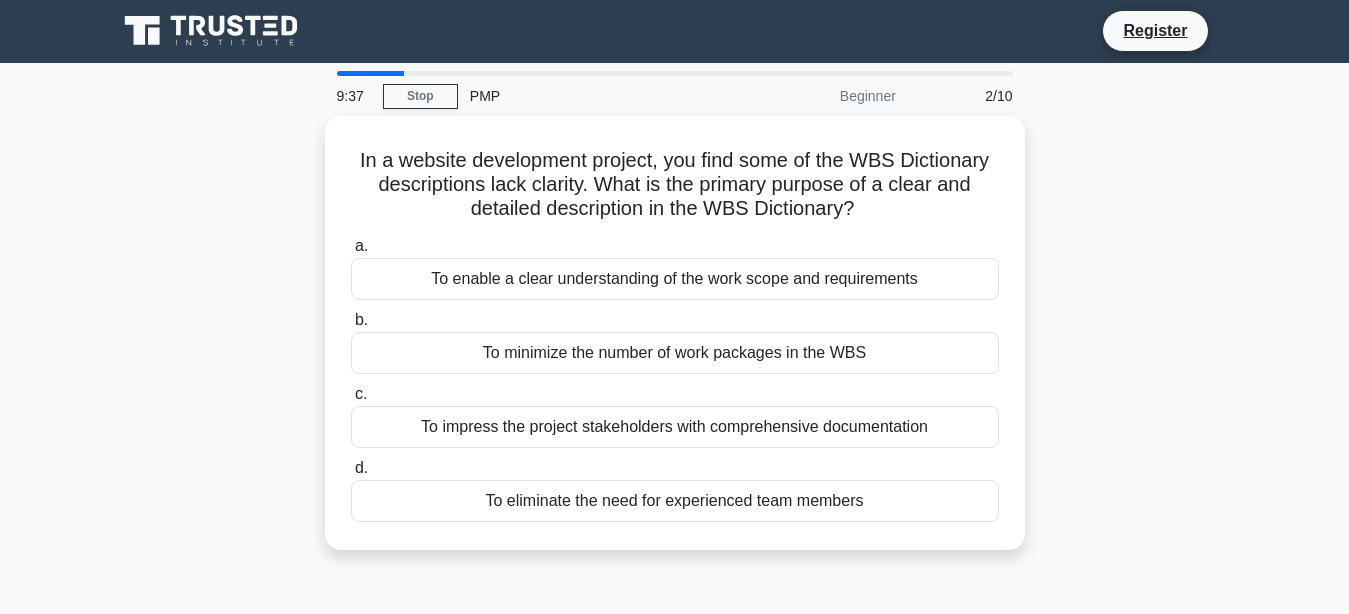 scroll, scrollTop: 0, scrollLeft: 0, axis: both 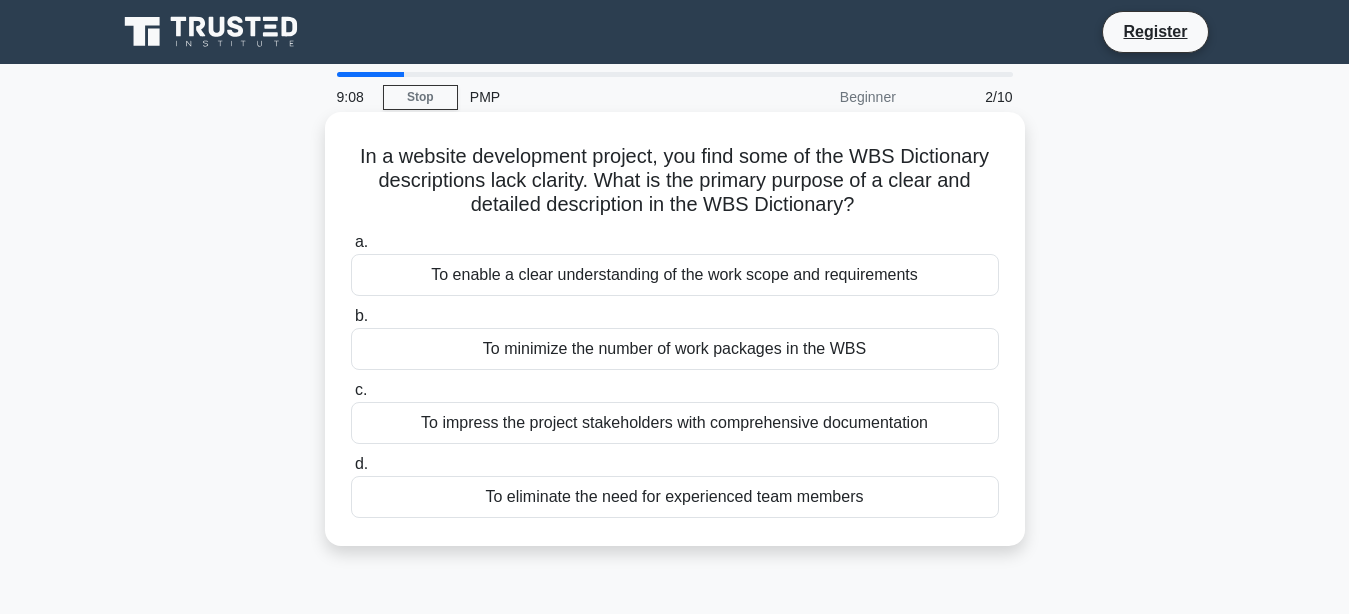 click on "To enable a clear understanding of the work scope and requirements" at bounding box center (675, 275) 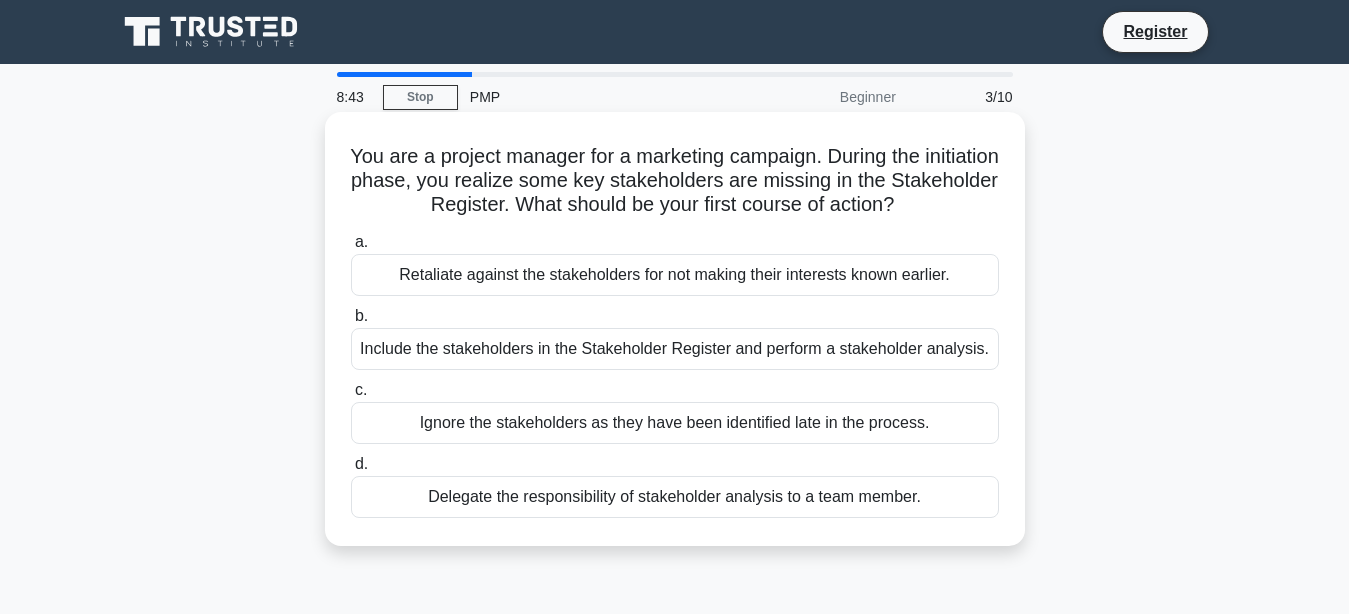 click on "Include the stakeholders in the Stakeholder Register and perform a stakeholder analysis." at bounding box center (675, 349) 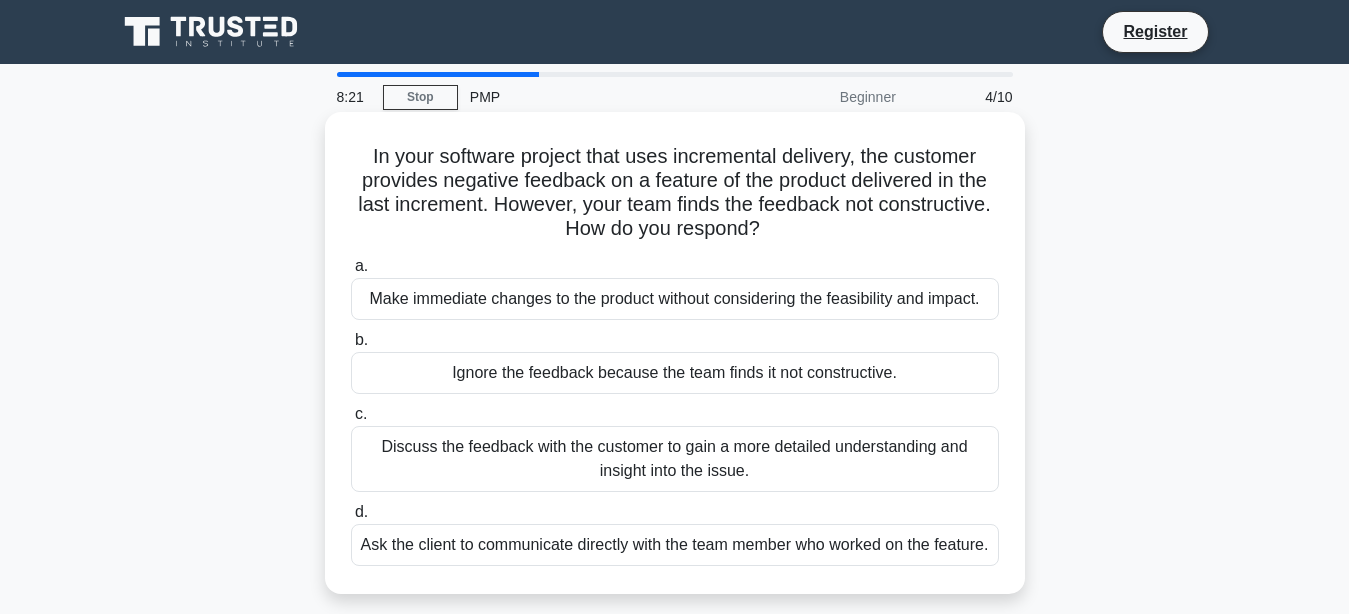 click on "Discuss the feedback with the customer to gain a more detailed understanding and insight into the issue." at bounding box center (675, 459) 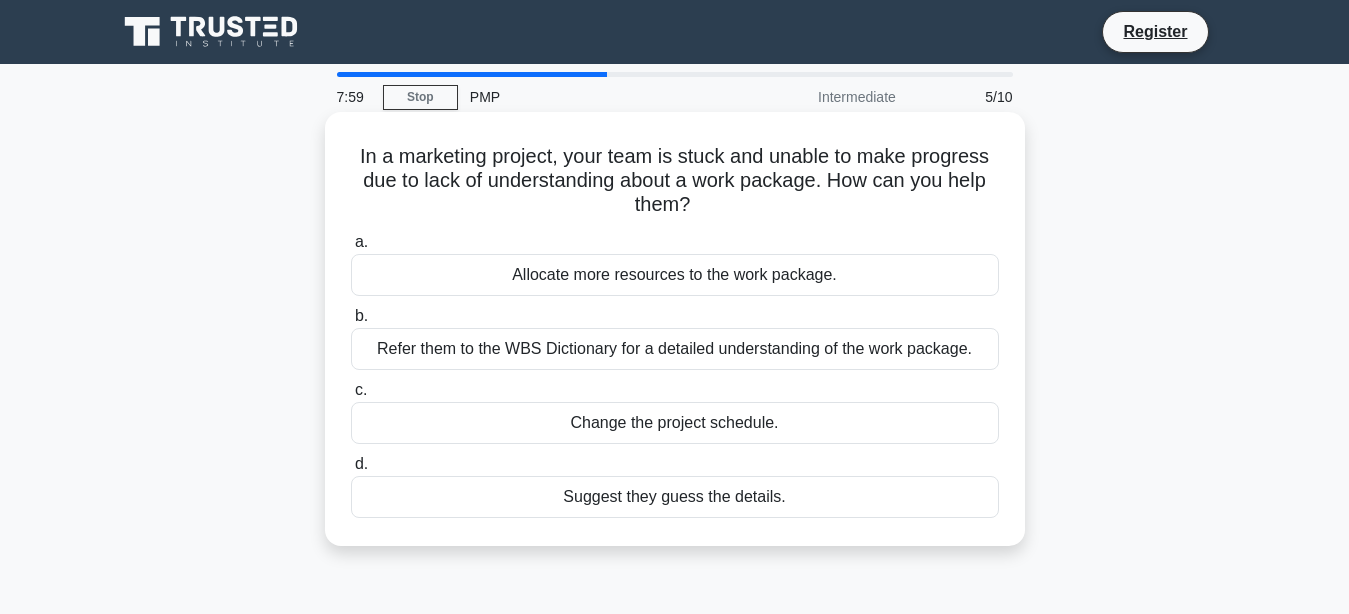 click on "Refer them to the WBS Dictionary for a detailed understanding of the work package." at bounding box center (675, 349) 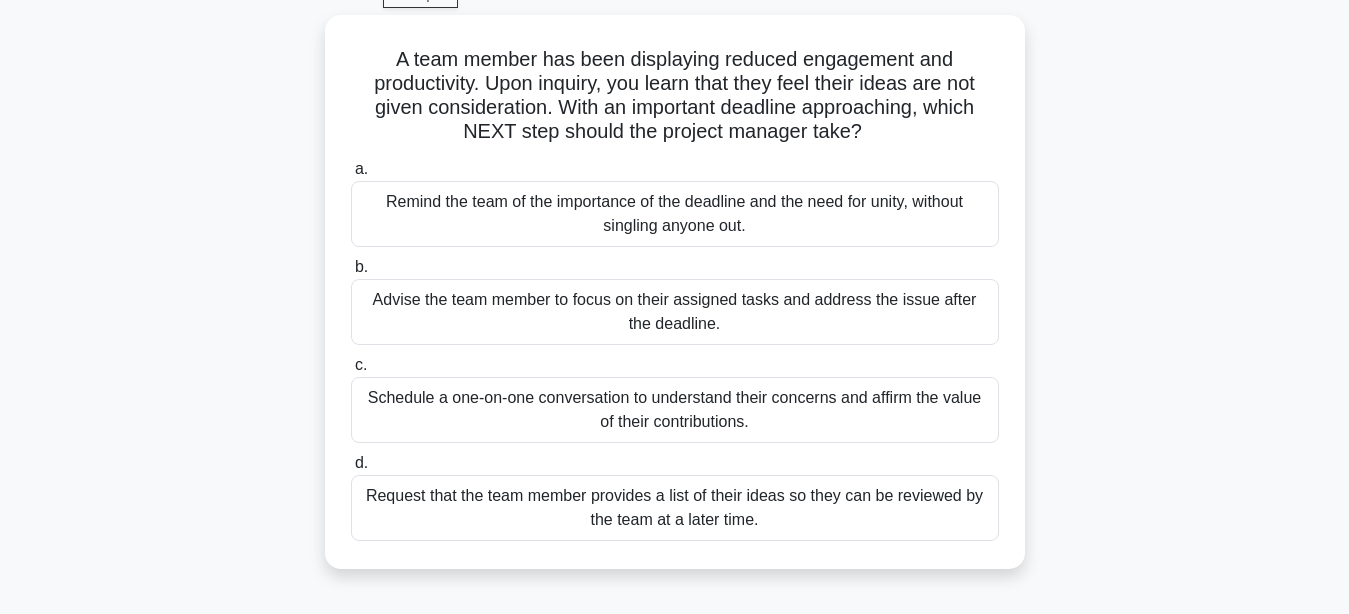scroll, scrollTop: 0, scrollLeft: 0, axis: both 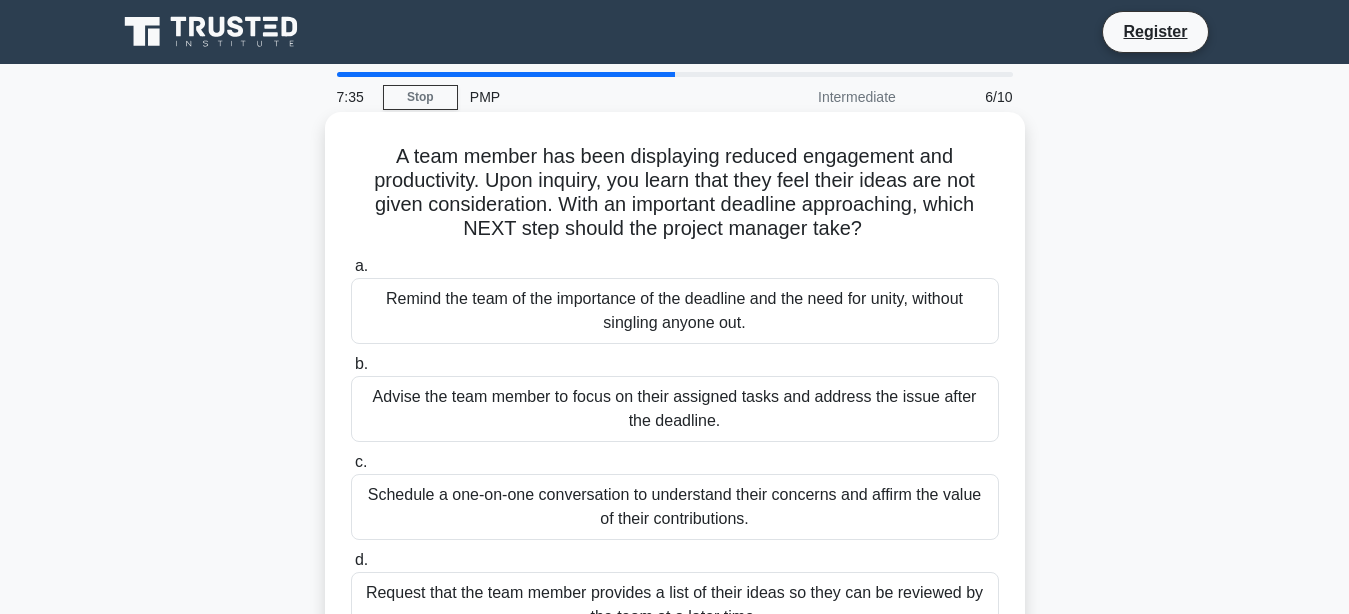click on "Schedule a one-on-one conversation to understand their concerns and affirm the value of their contributions." at bounding box center (675, 507) 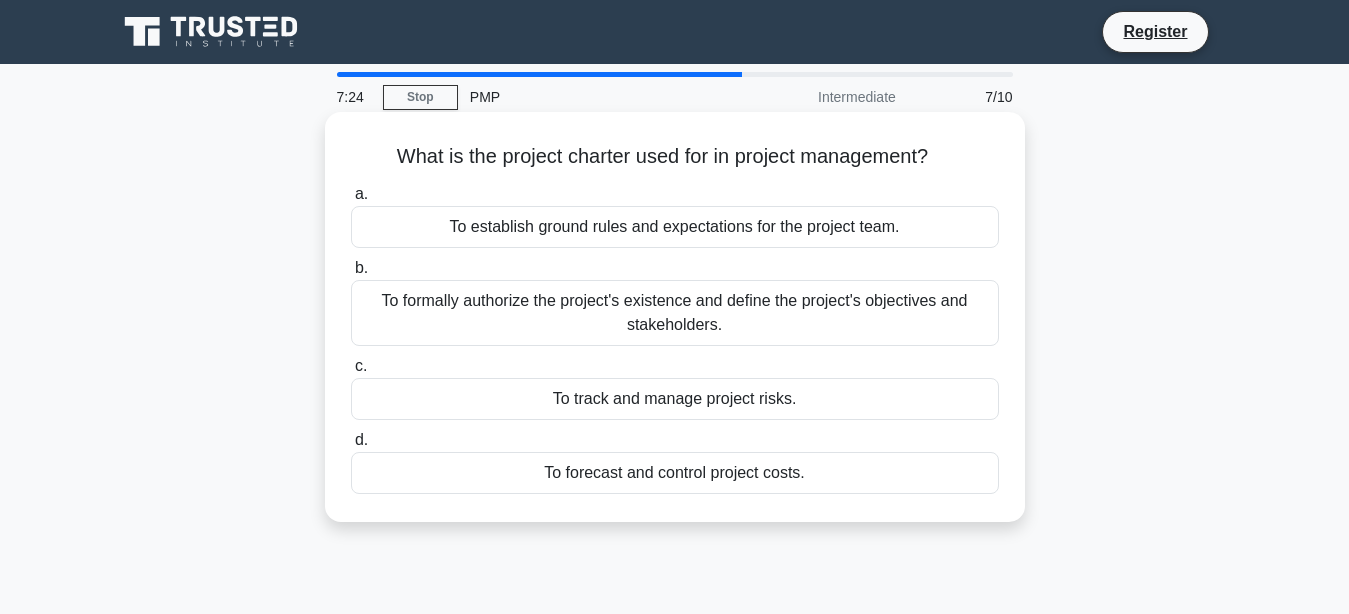 click on "To formally authorize the project's existence and define the project's objectives and stakeholders." at bounding box center [675, 313] 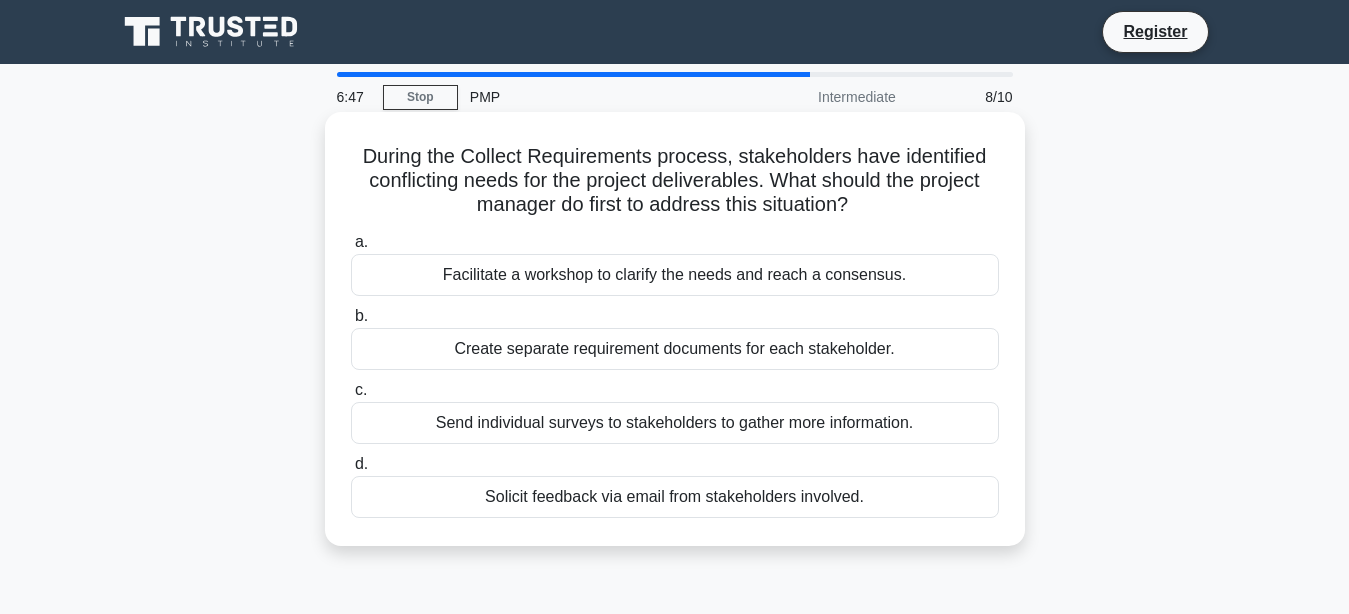 click on "Facilitate a workshop to clarify the needs and reach a consensus." at bounding box center [675, 275] 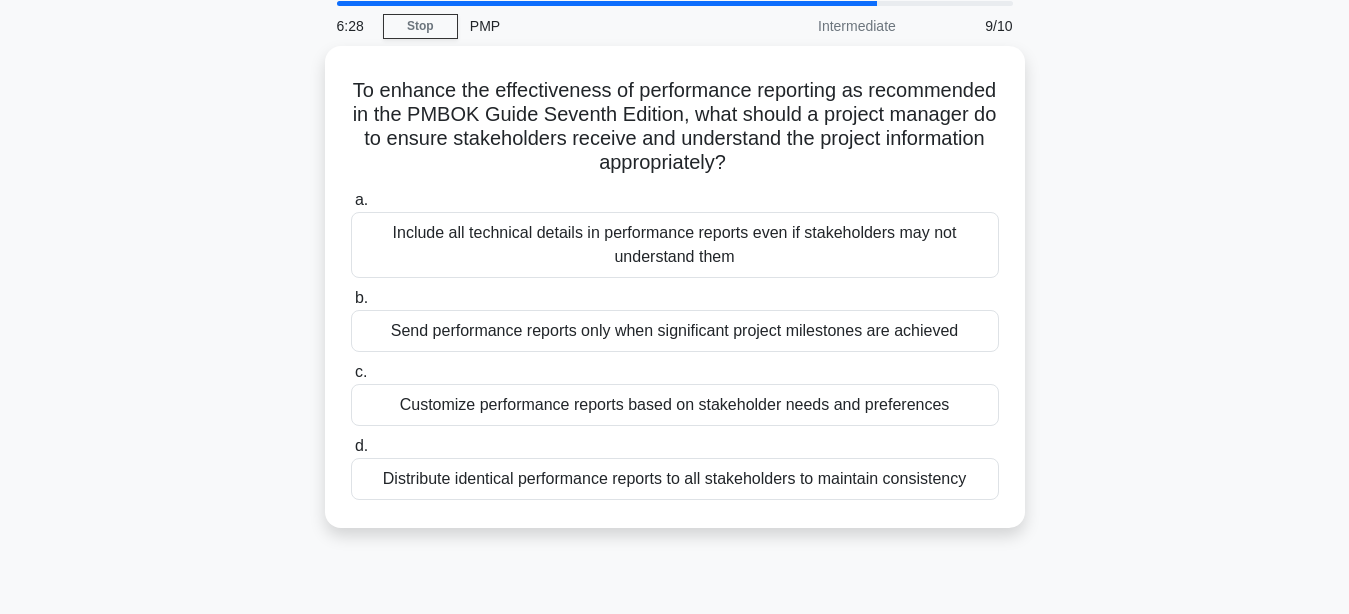 scroll, scrollTop: 102, scrollLeft: 0, axis: vertical 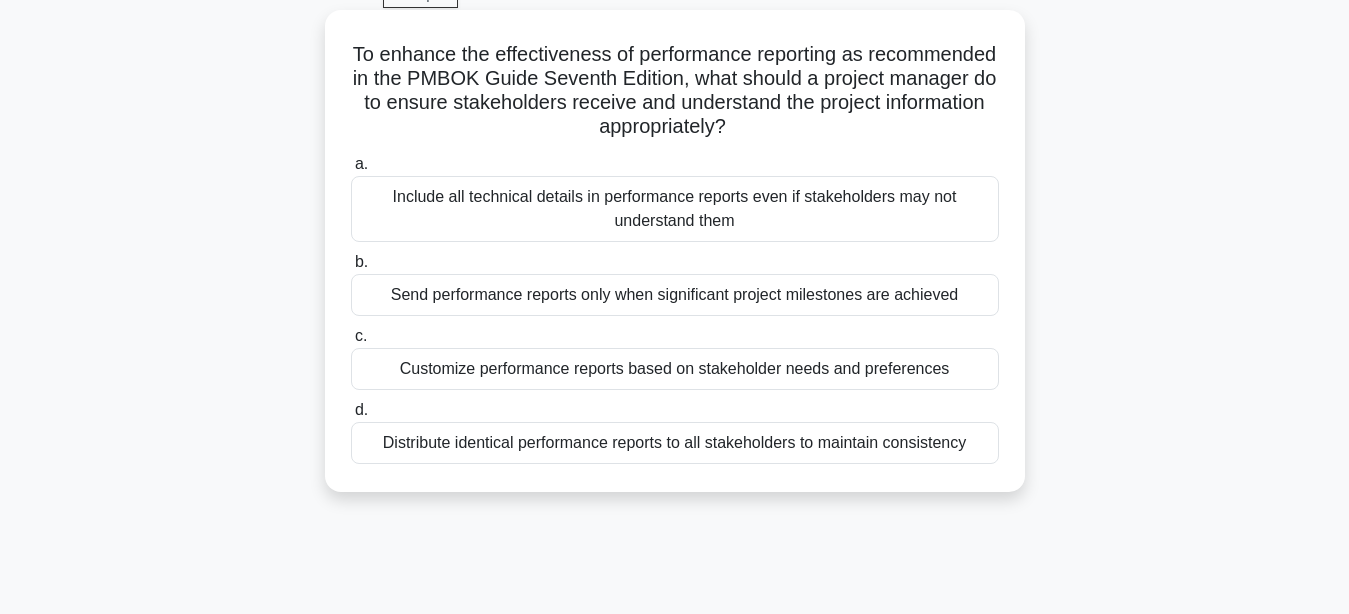 click on "Customize performance reports based on stakeholder needs and preferences" at bounding box center (675, 369) 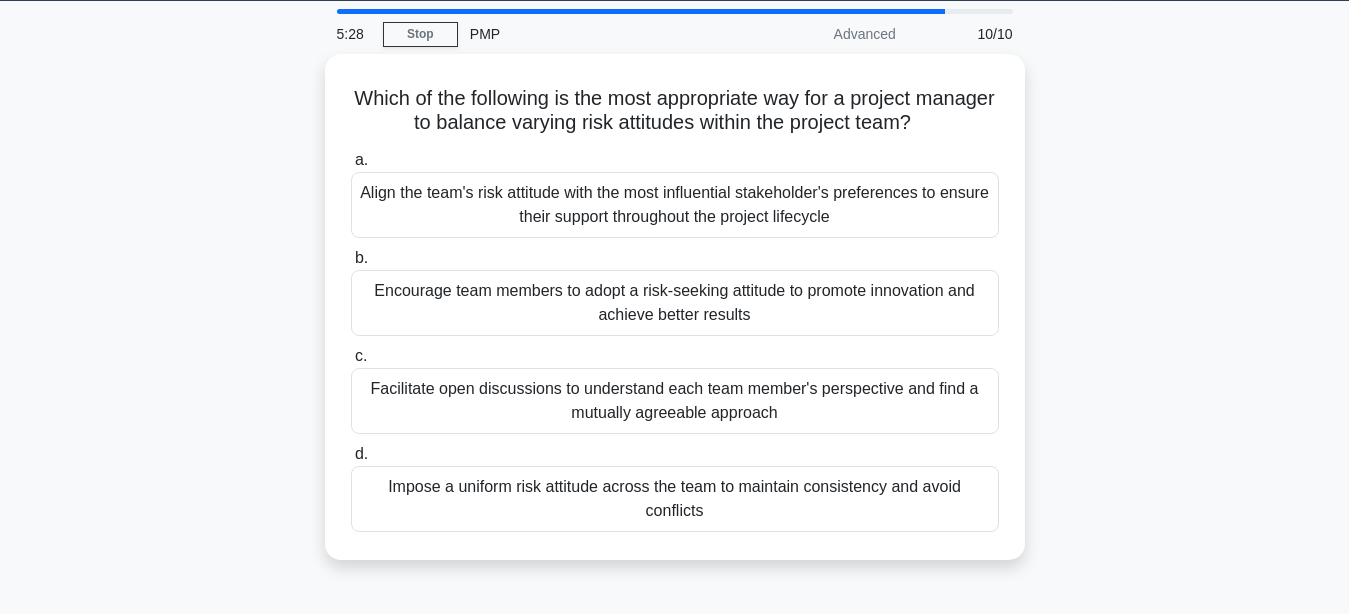 scroll, scrollTop: 102, scrollLeft: 0, axis: vertical 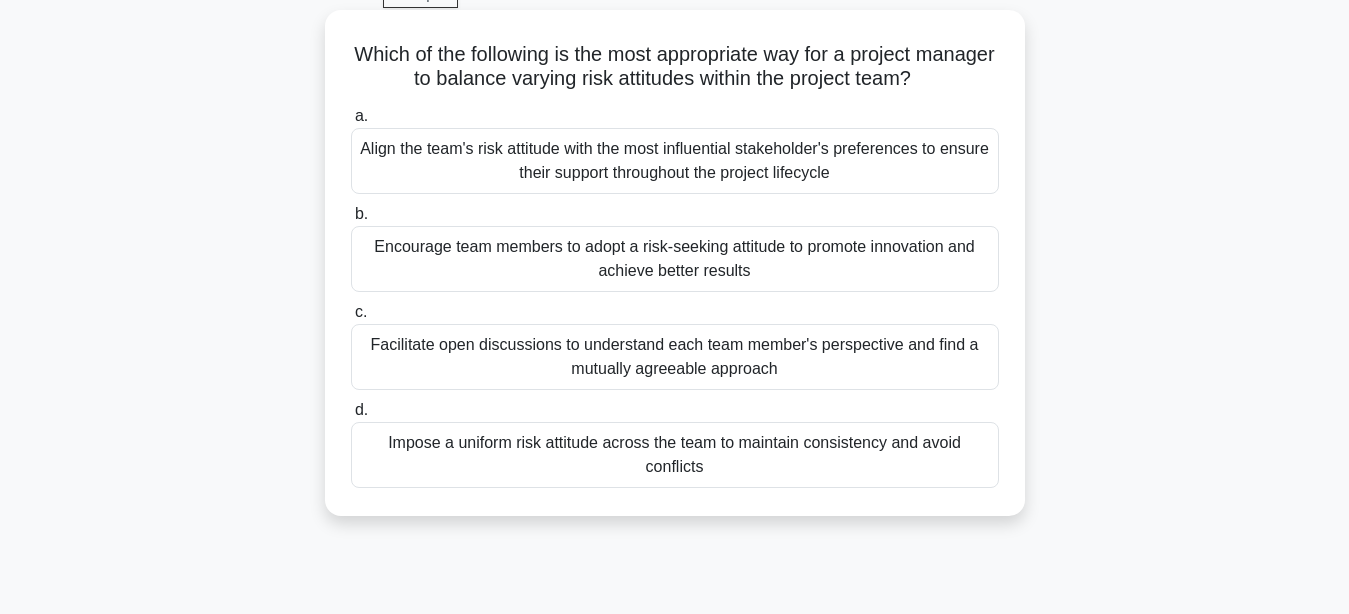 click on "Encourage team members to adopt a risk-seeking attitude to promote innovation and achieve better results" at bounding box center [675, 259] 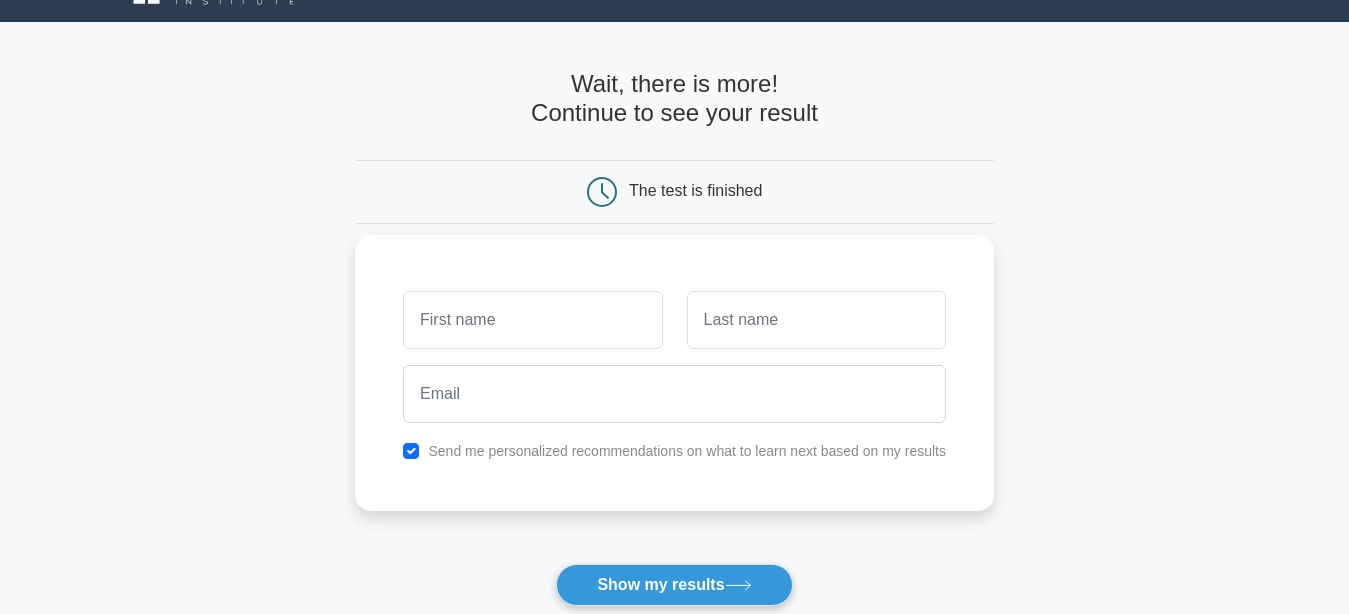 scroll, scrollTop: 0, scrollLeft: 0, axis: both 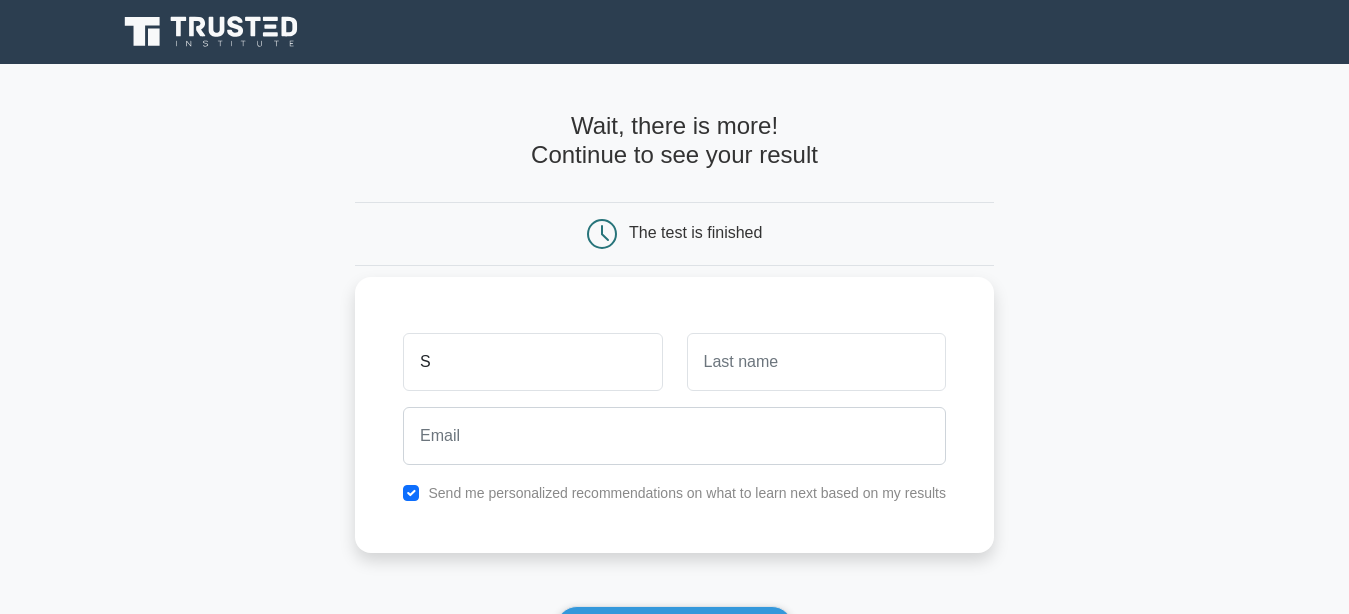 type on "S" 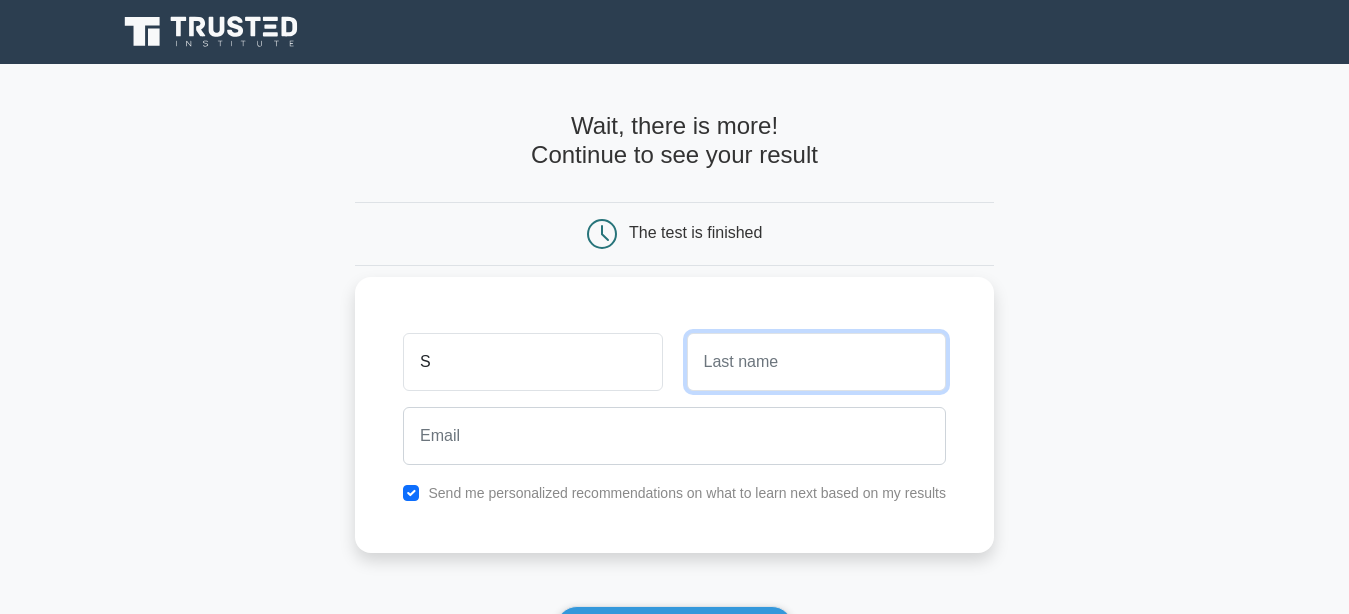 click at bounding box center (816, 362) 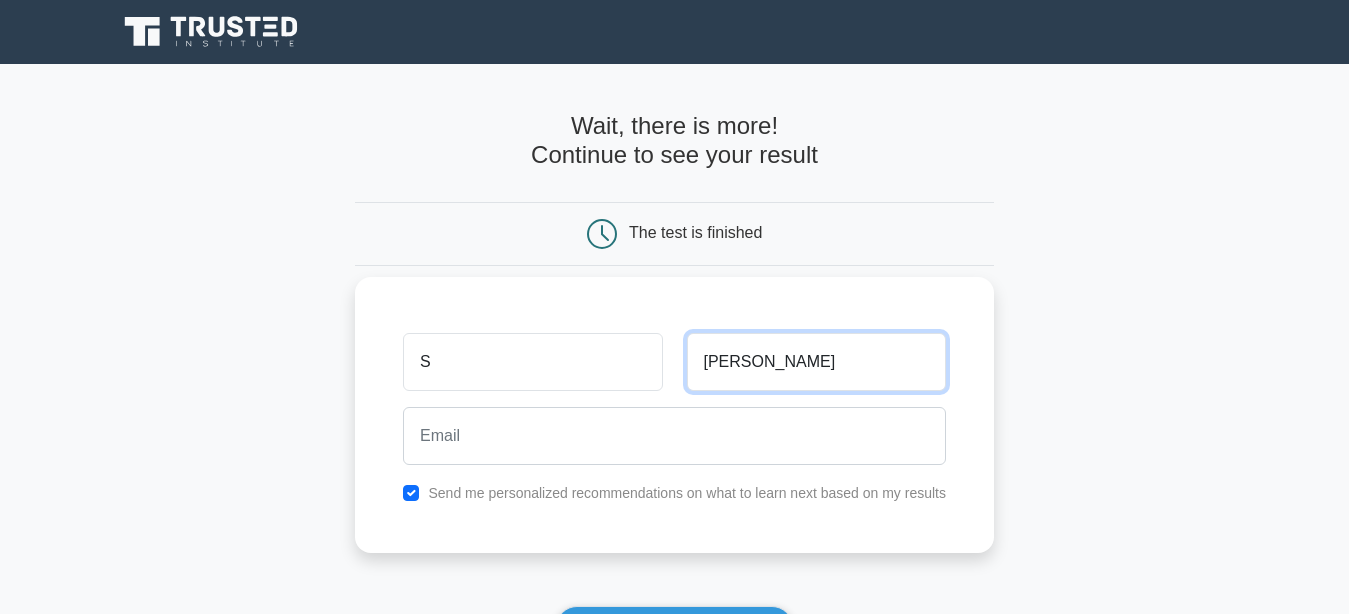 type on "[PERSON_NAME]" 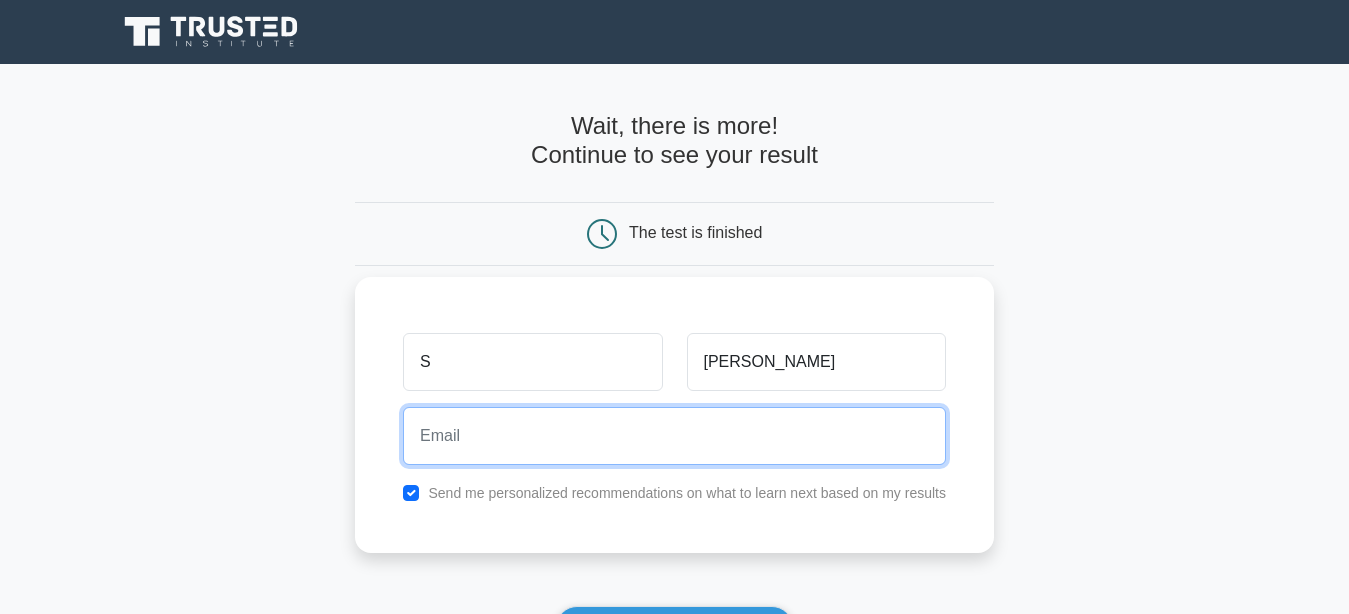 click at bounding box center (674, 436) 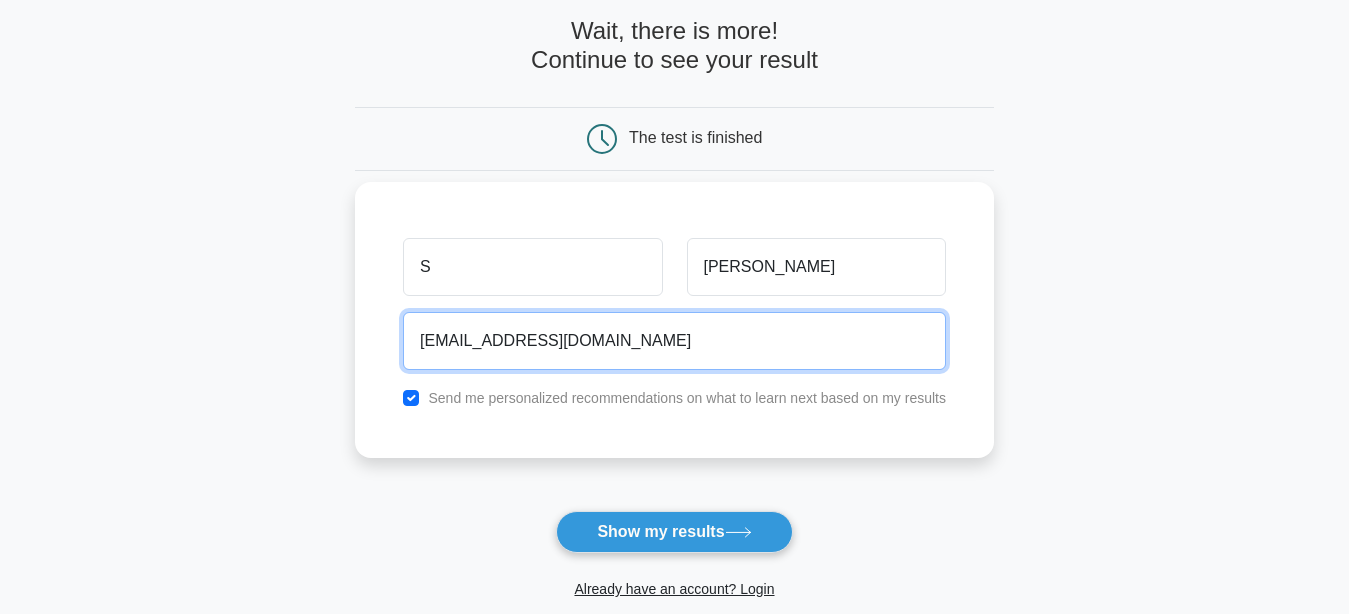 scroll, scrollTop: 204, scrollLeft: 0, axis: vertical 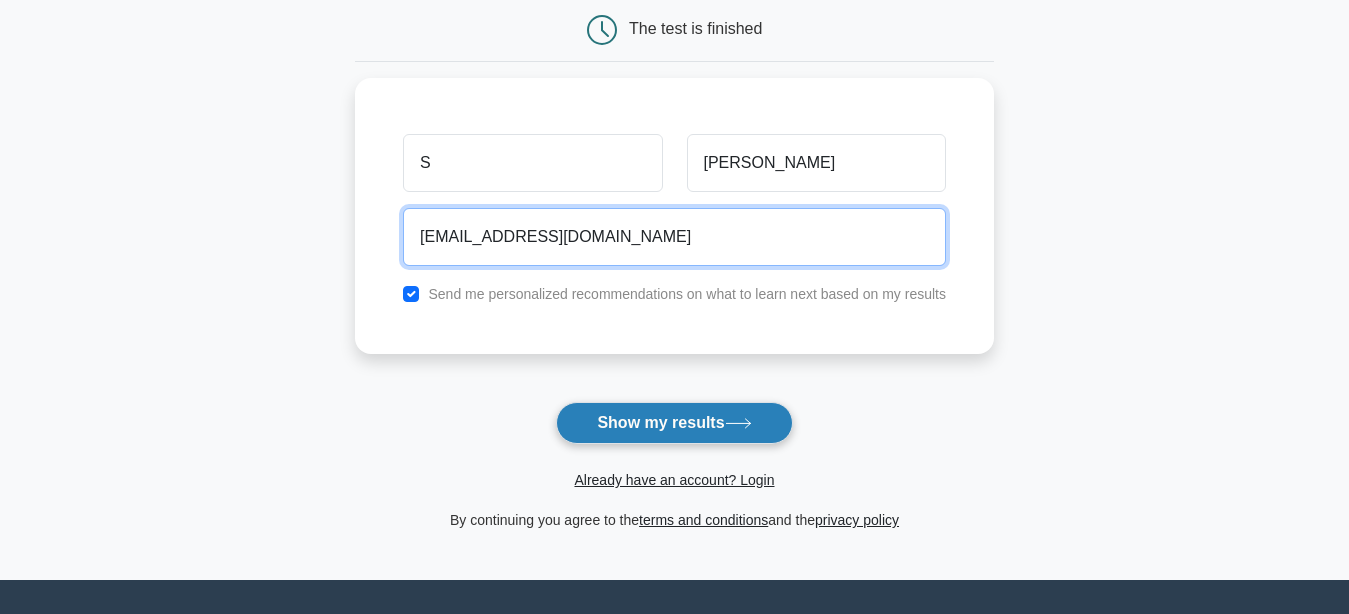 type on "essjayvee4u68@rediffmail.com" 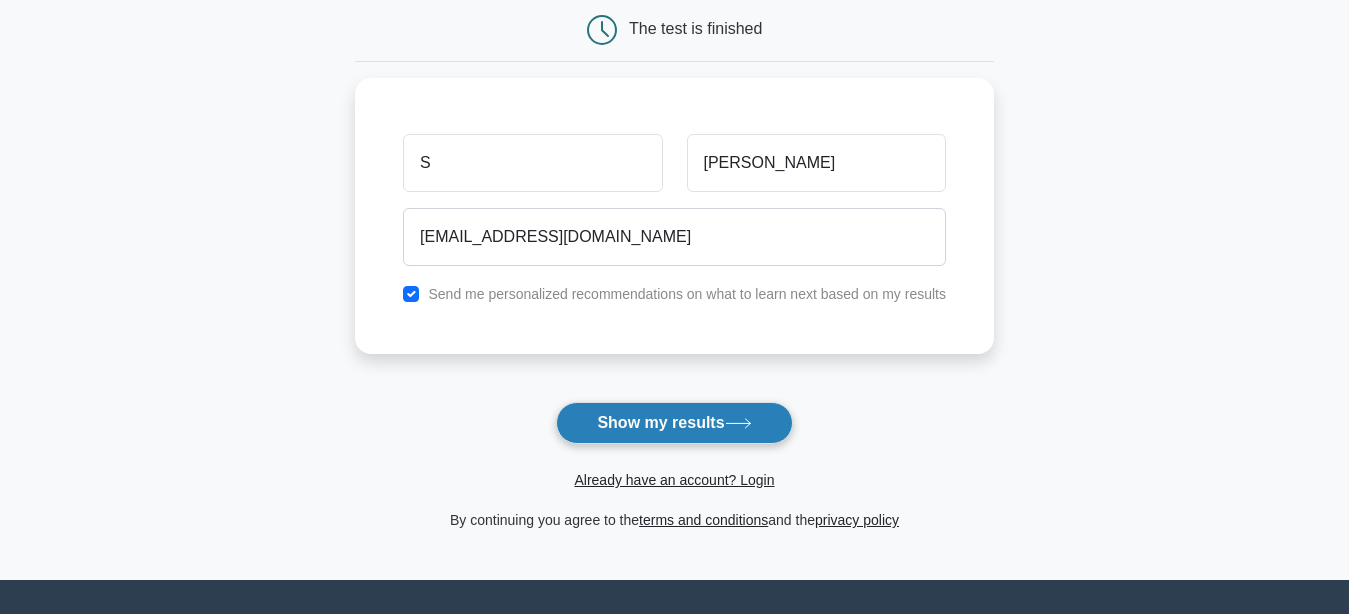 click on "Show my results" at bounding box center (674, 423) 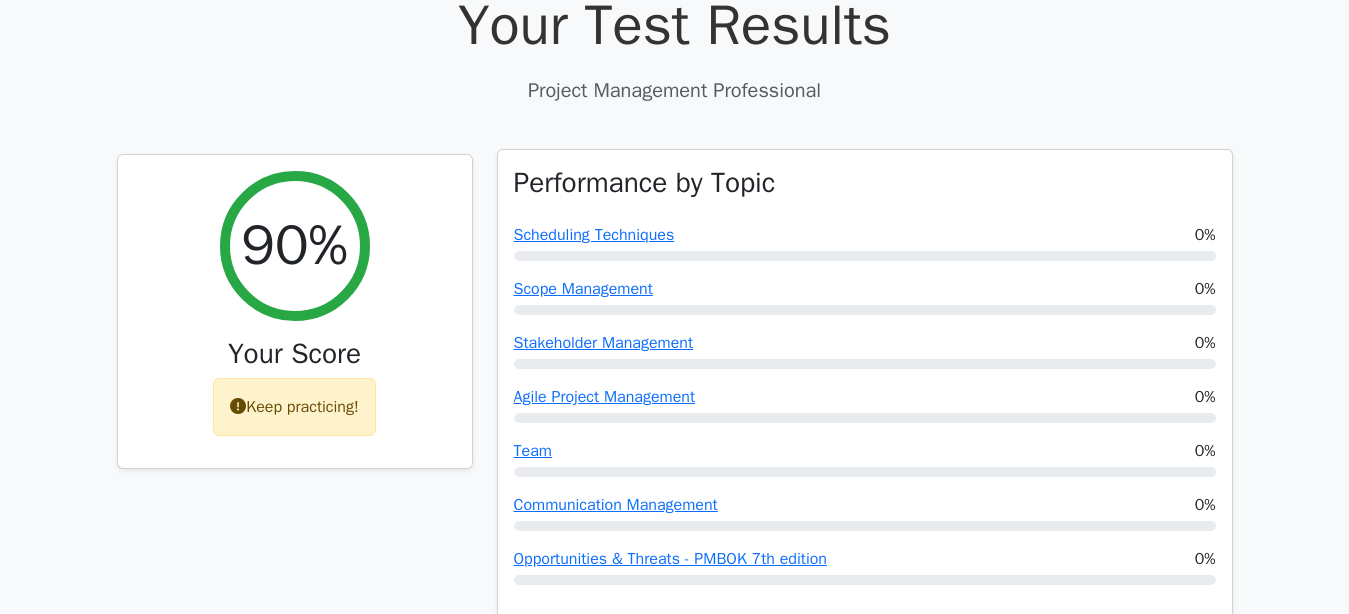 scroll, scrollTop: 612, scrollLeft: 0, axis: vertical 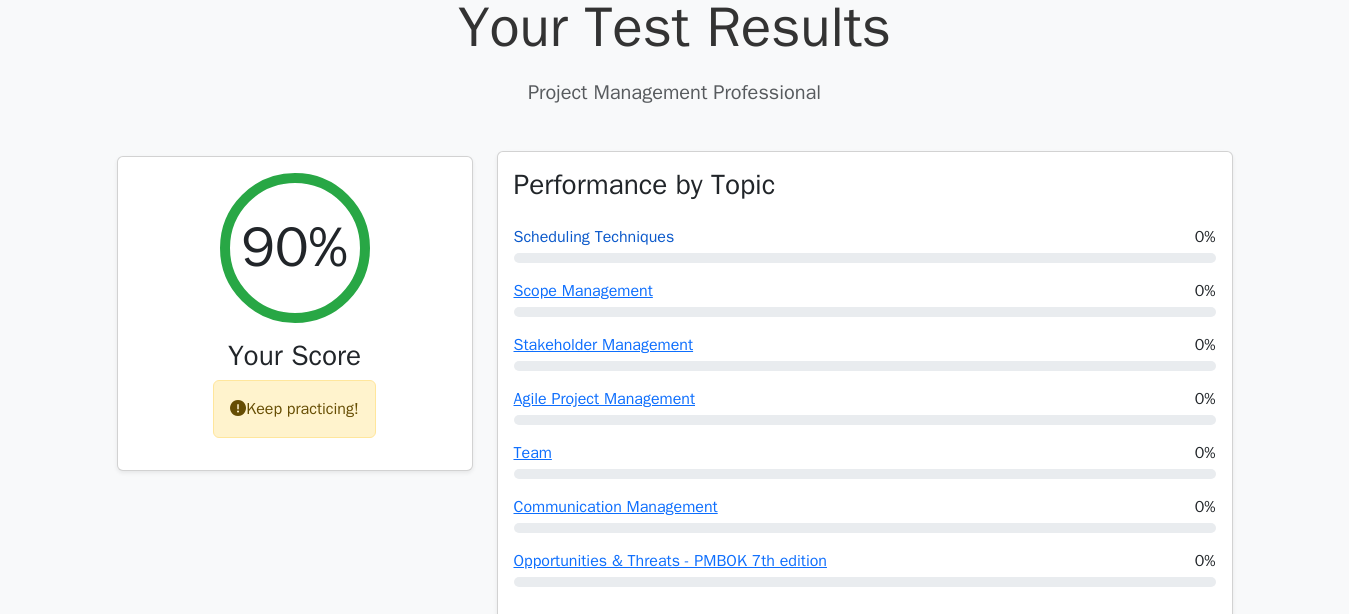 click on "Scheduling Techniques" at bounding box center [594, 237] 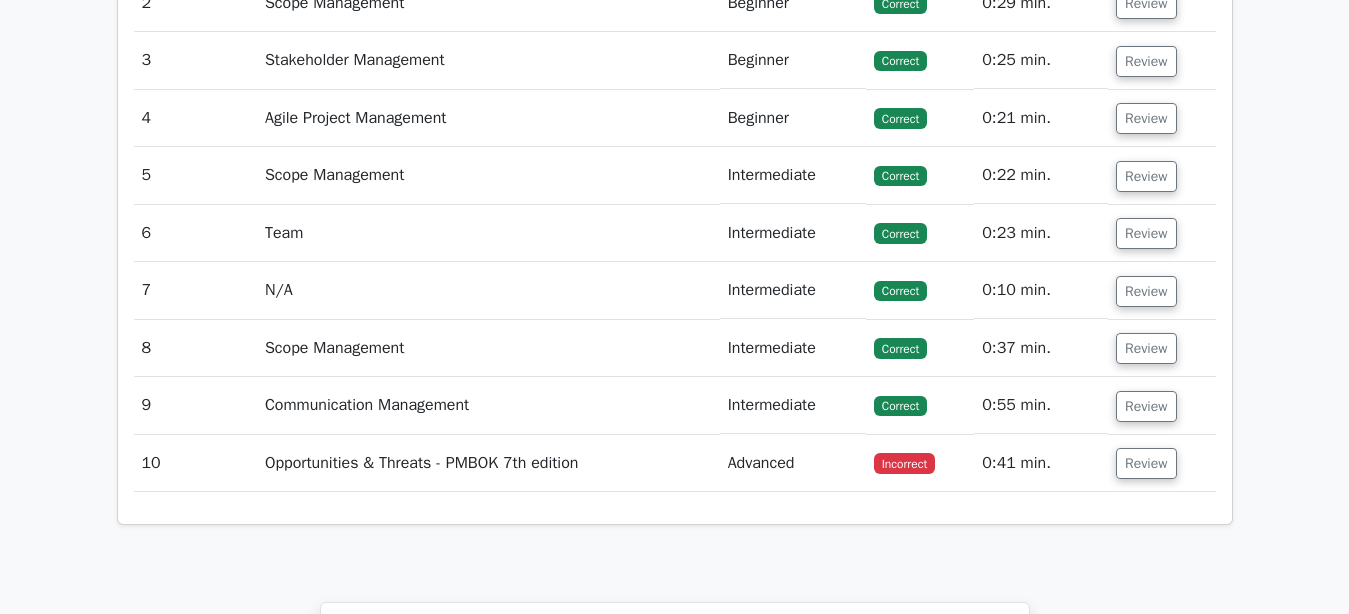 scroll, scrollTop: 2550, scrollLeft: 0, axis: vertical 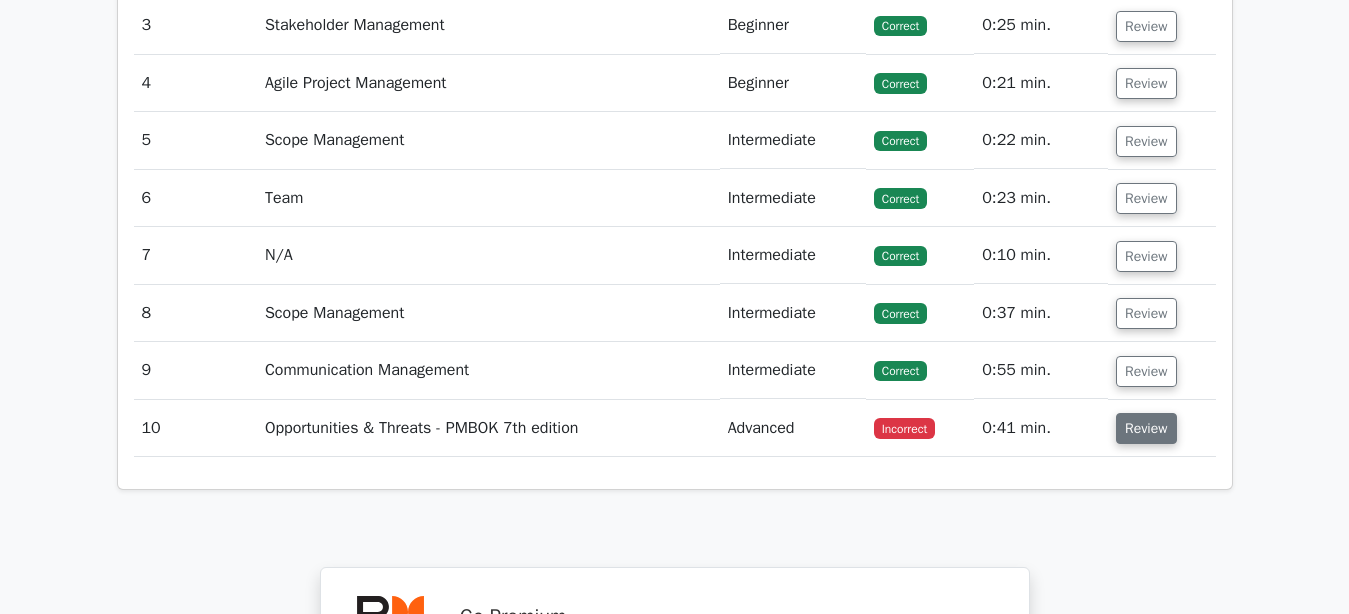 click on "Review" at bounding box center [1146, 428] 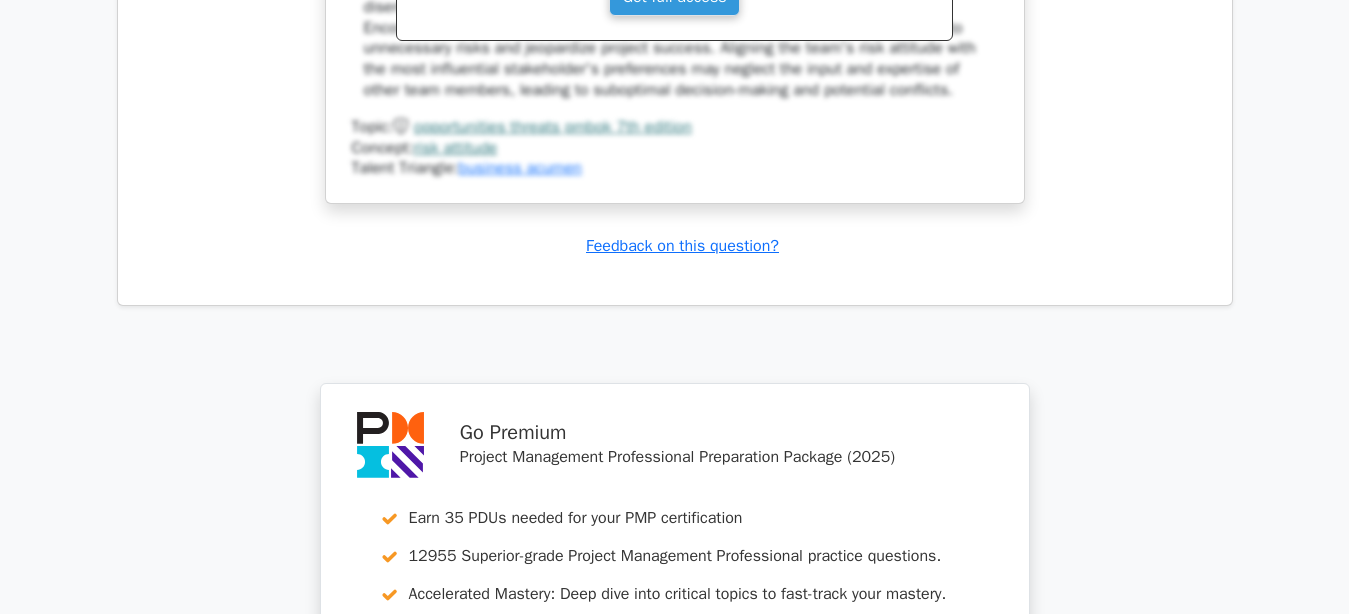 scroll, scrollTop: 4281, scrollLeft: 0, axis: vertical 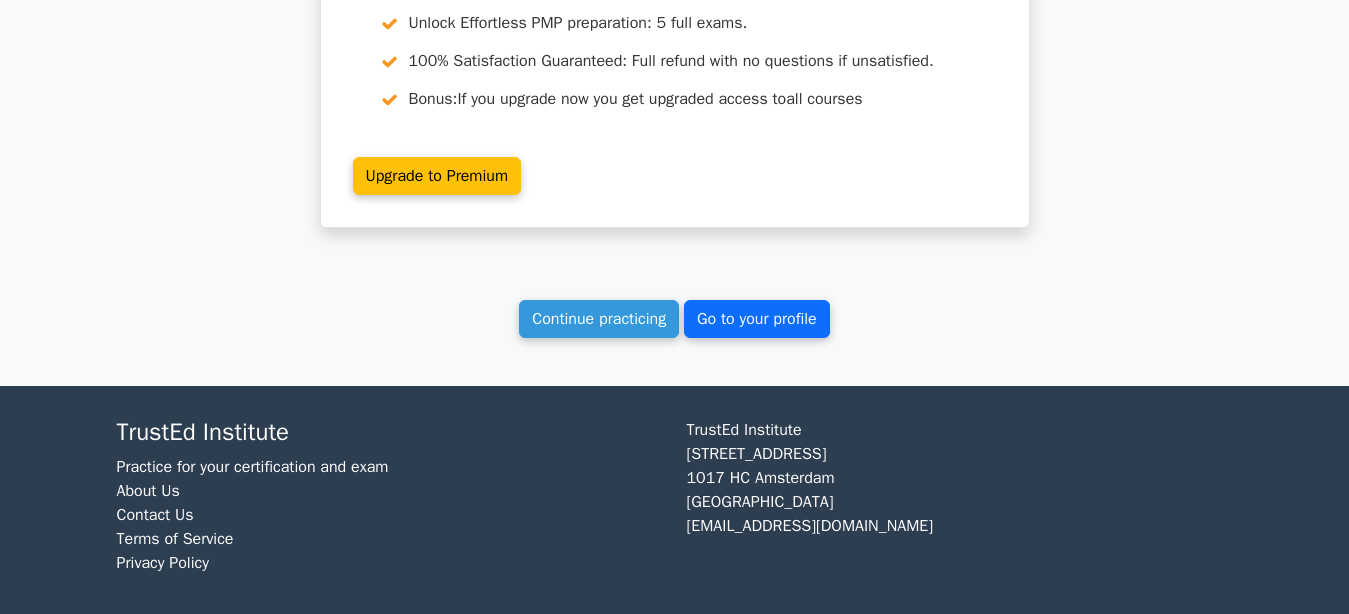 click on "Go to your profile" at bounding box center [757, 319] 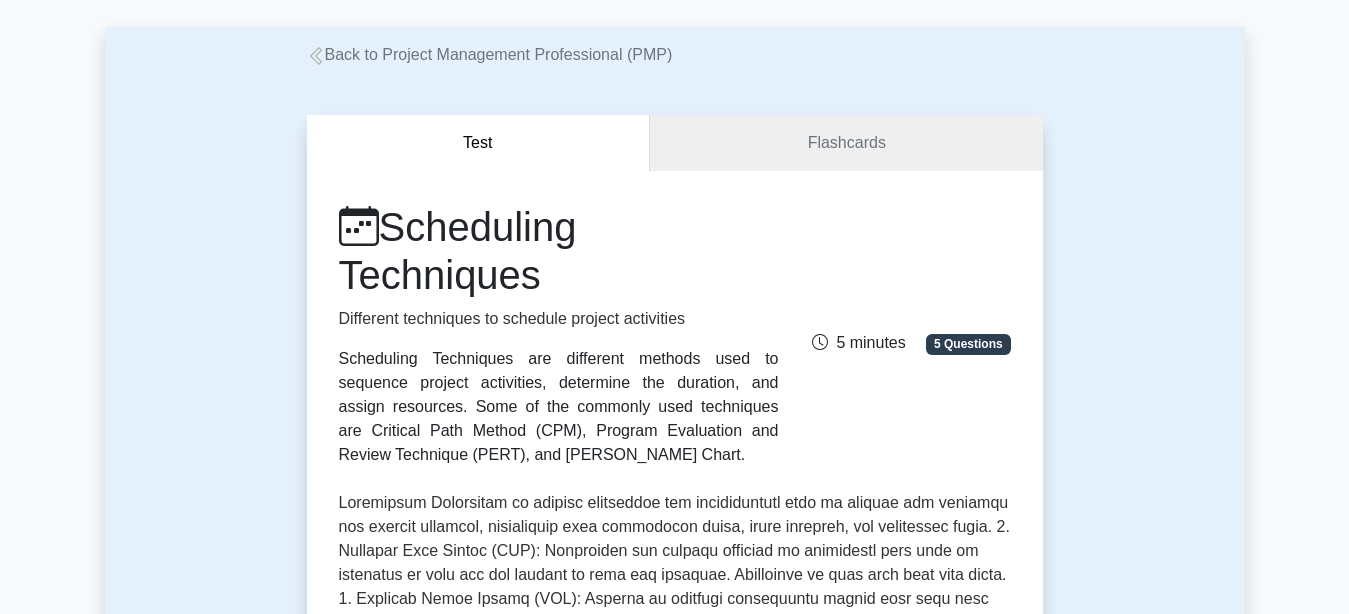 scroll, scrollTop: 0, scrollLeft: 0, axis: both 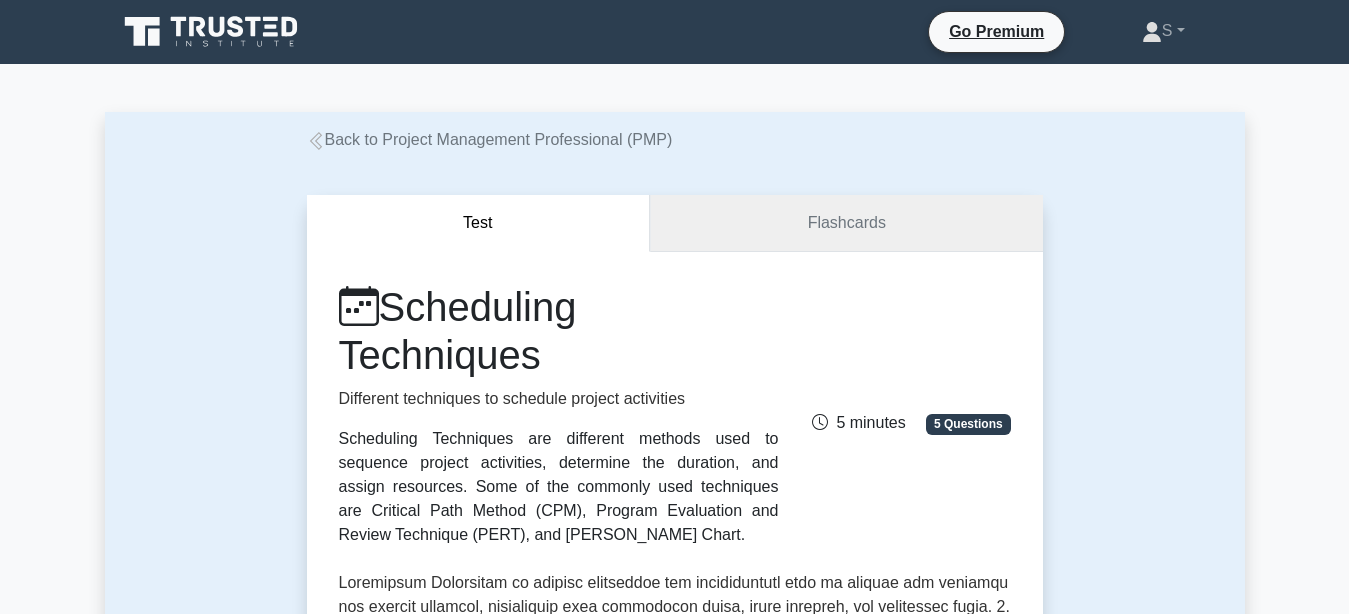 click on "Flashcards" at bounding box center (846, 223) 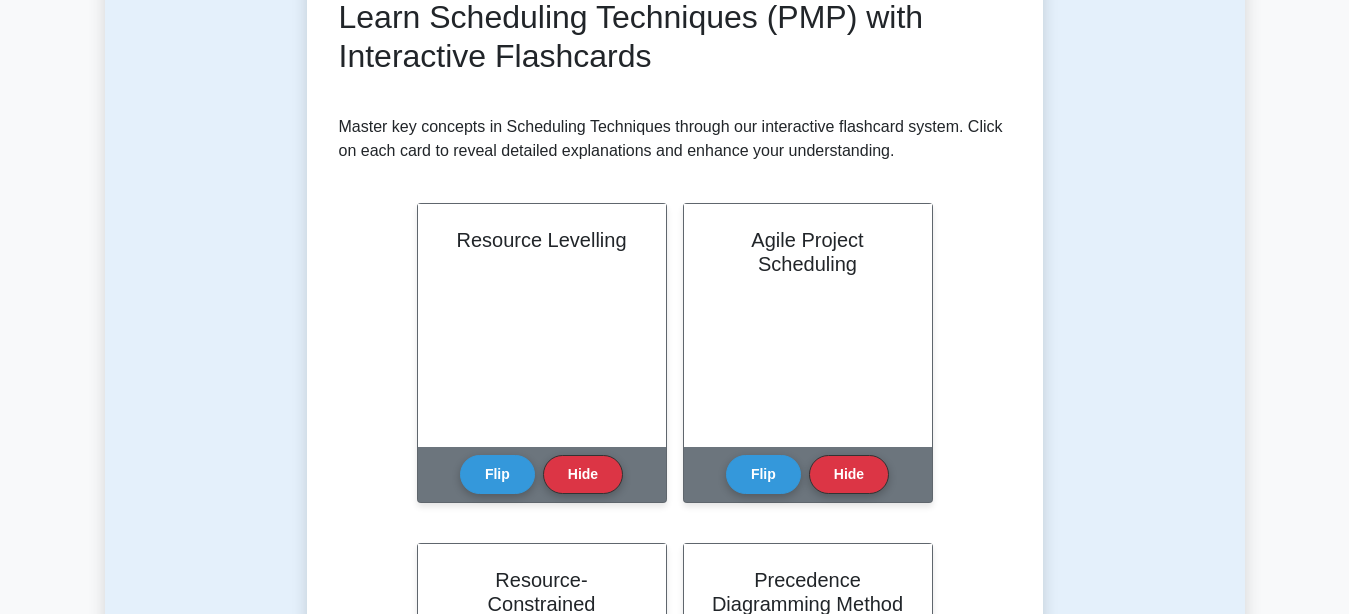 scroll, scrollTop: 0, scrollLeft: 0, axis: both 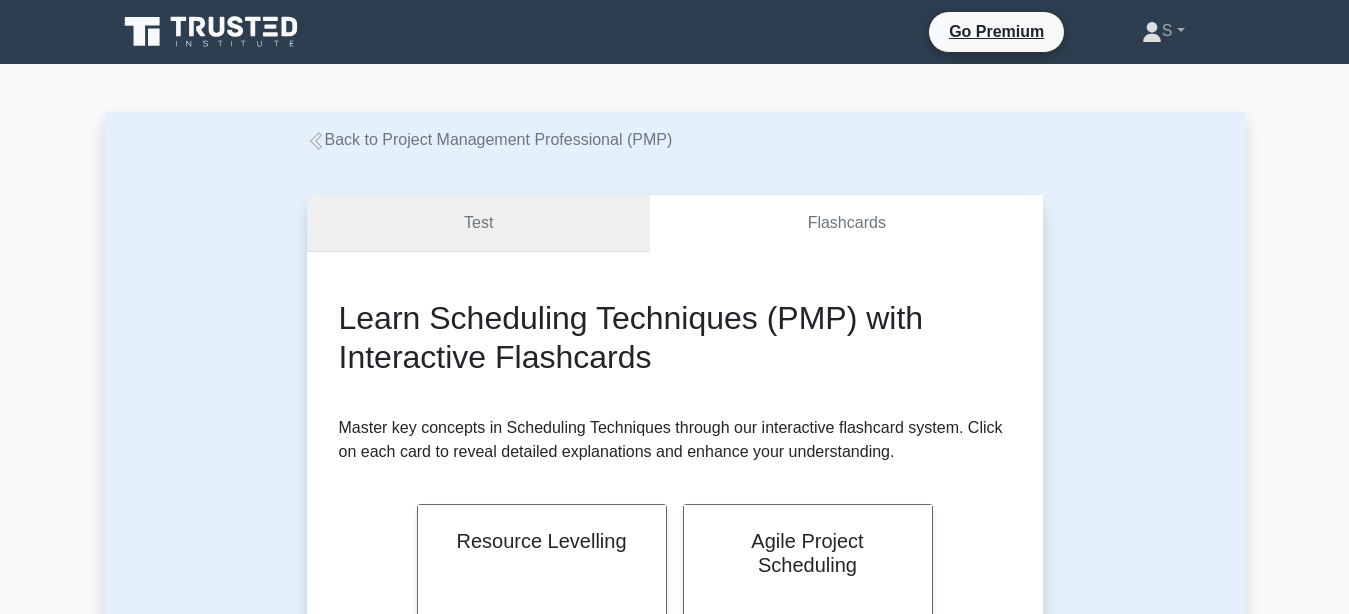 click on "Test" at bounding box center [479, 223] 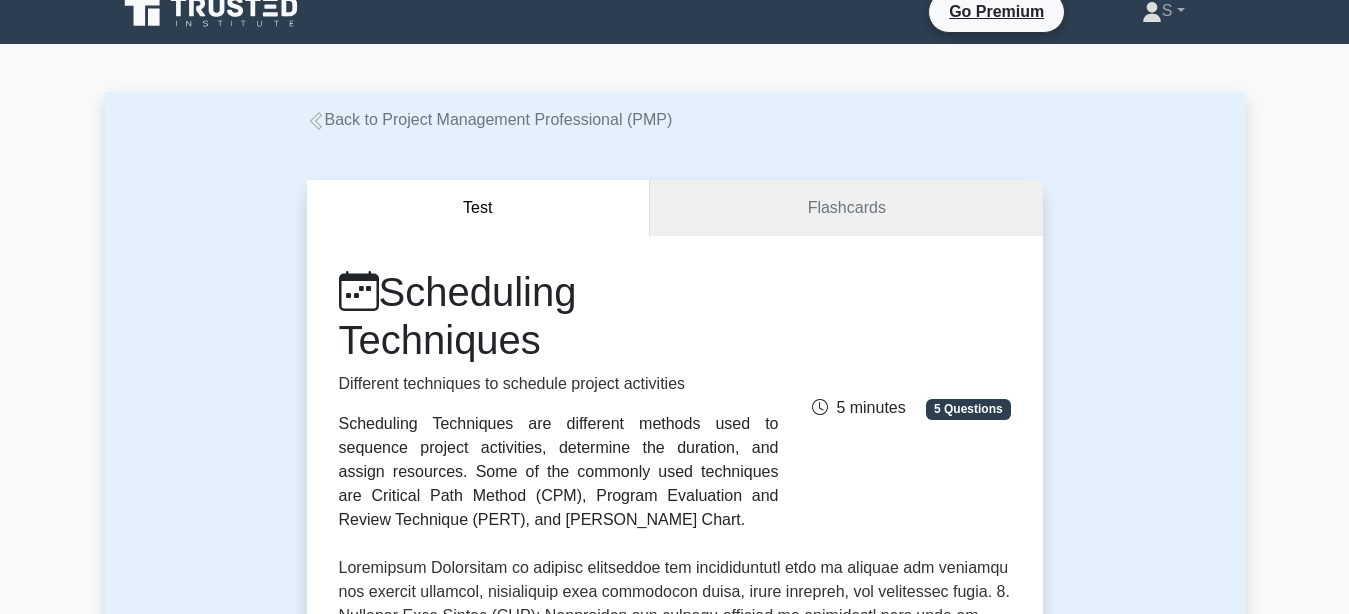 scroll, scrollTop: 0, scrollLeft: 0, axis: both 